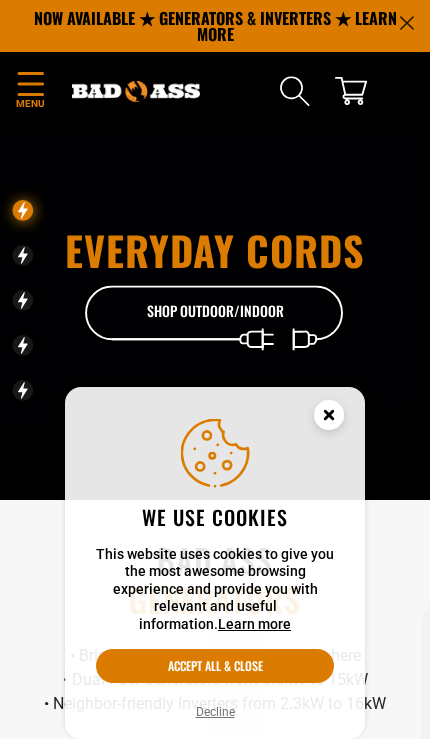 scroll, scrollTop: 0, scrollLeft: 0, axis: both 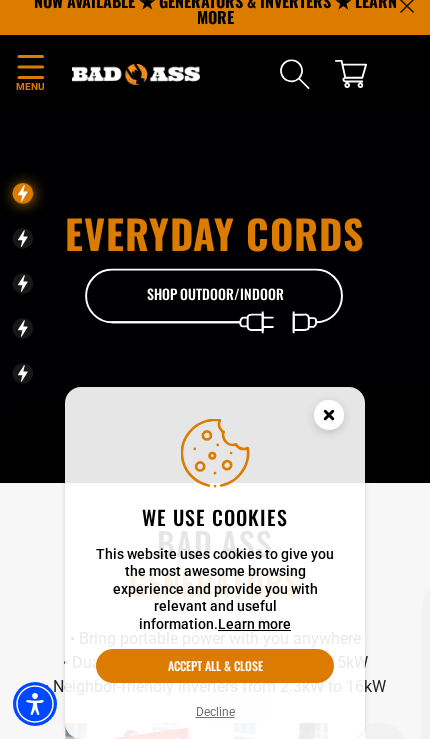 click 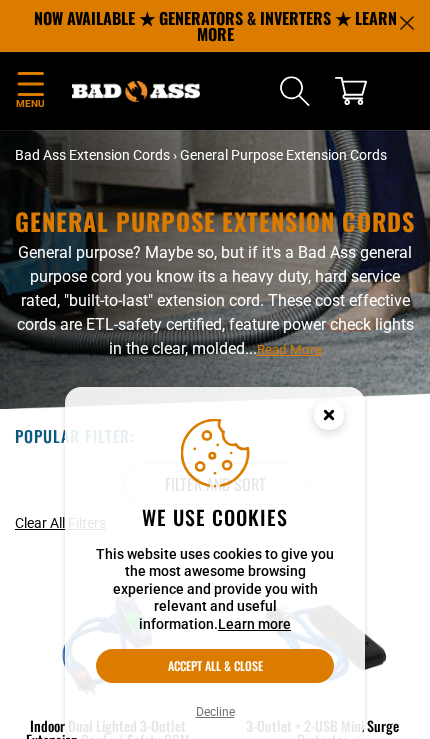 scroll, scrollTop: 0, scrollLeft: 0, axis: both 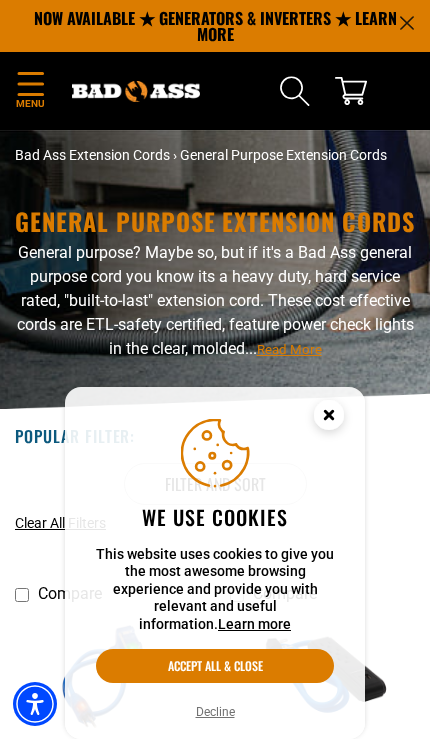 click on "Decline" at bounding box center (215, 712) 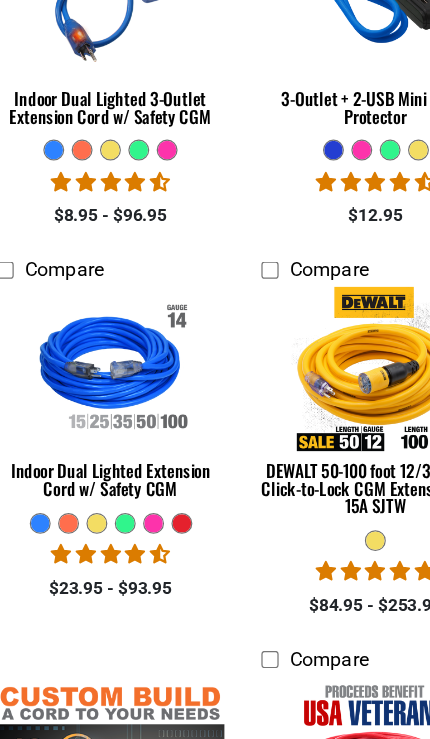 scroll, scrollTop: 607, scrollLeft: 0, axis: vertical 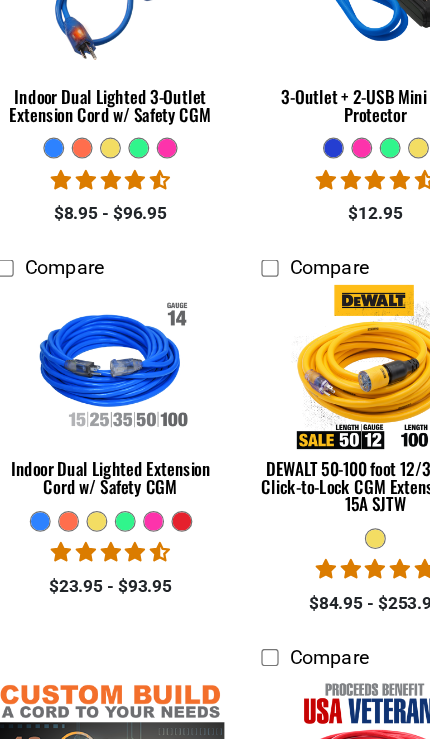 click on "Indoor Dual Lighted Extension Cord w/ Safety CGM" at bounding box center (107, 460) 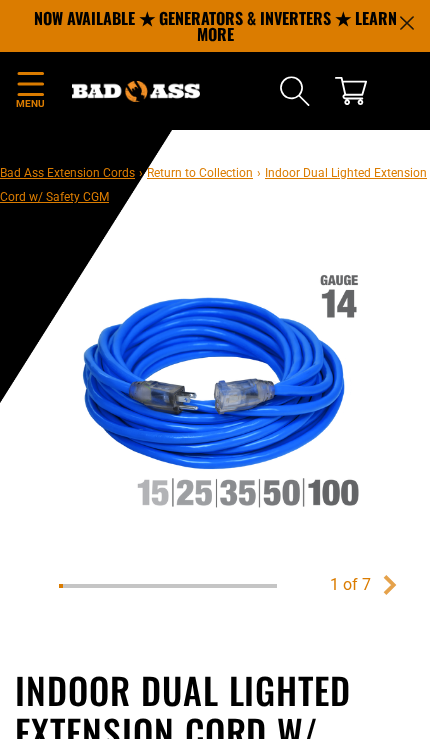 scroll, scrollTop: 0, scrollLeft: 0, axis: both 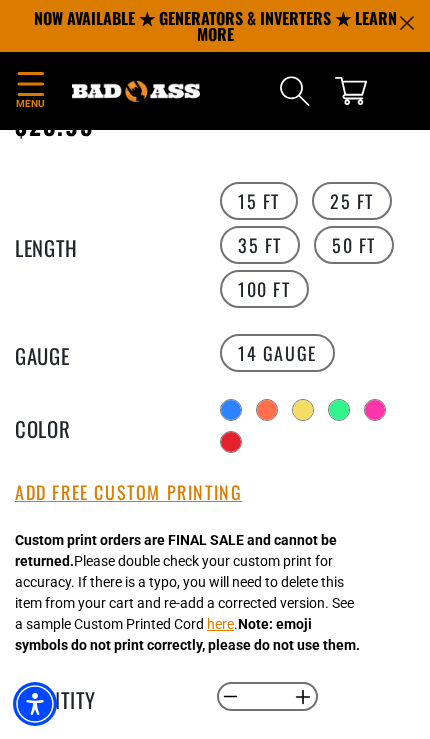 click on "Add Free Custom Printing" at bounding box center [128, 493] 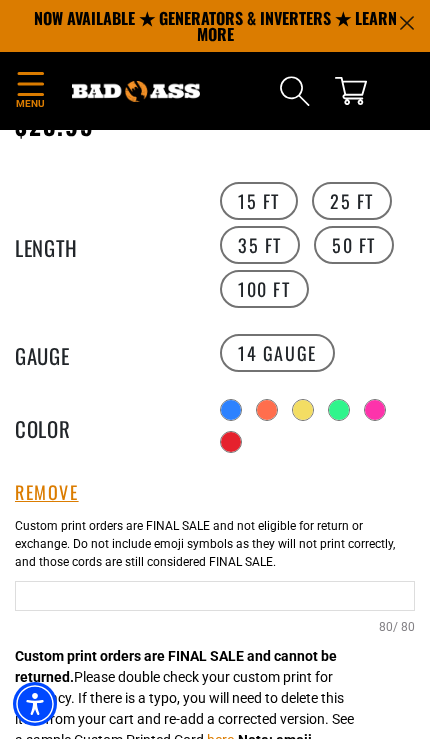 click at bounding box center [215, 596] 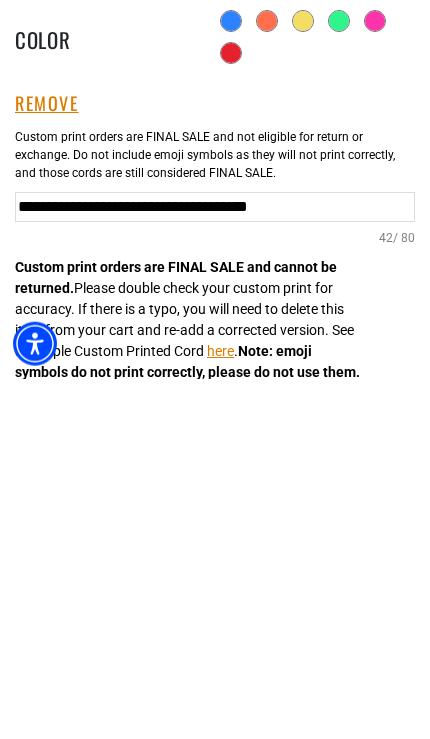 type on "**********" 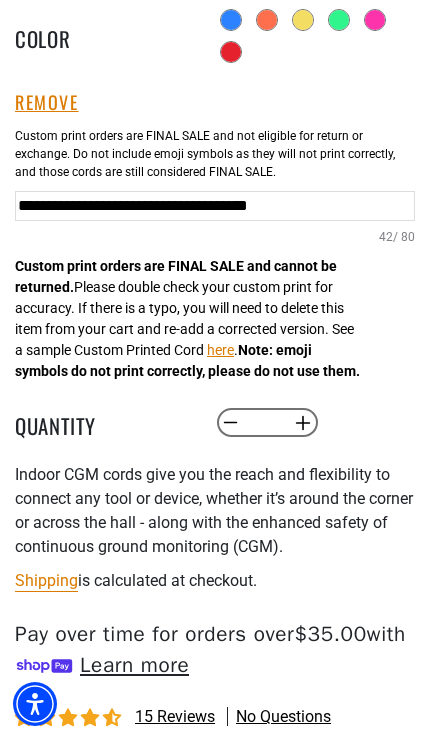 scroll, scrollTop: 1123, scrollLeft: 0, axis: vertical 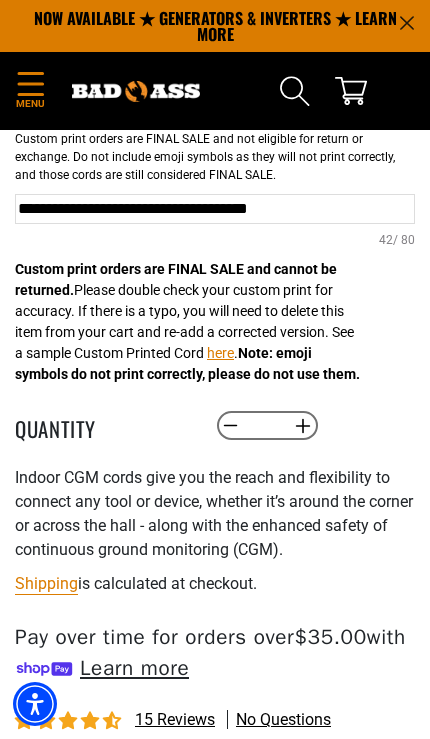 click on "Increase quantity for Indoor Dual Lighted Extension Cord w/ Safety CGM" at bounding box center [302, 426] 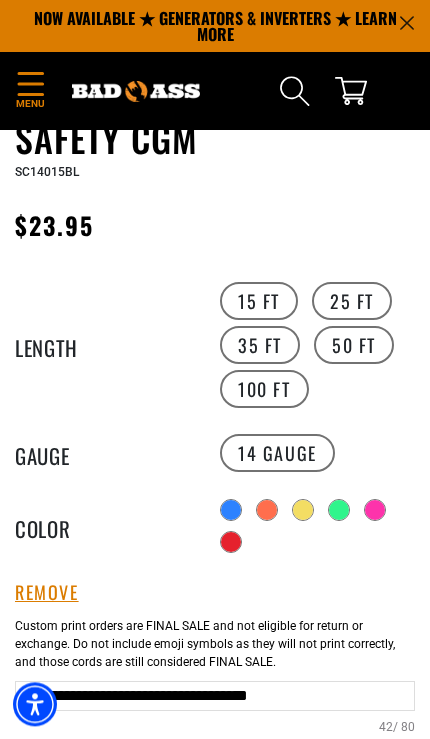 scroll, scrollTop: 636, scrollLeft: 0, axis: vertical 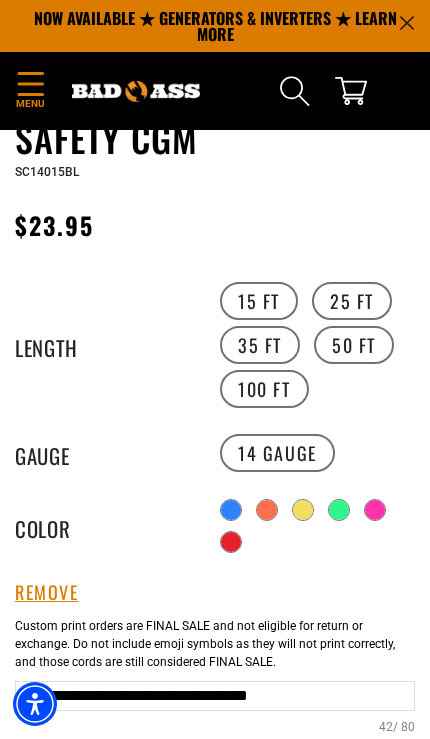 click on "14 Gauge" at bounding box center [277, 453] 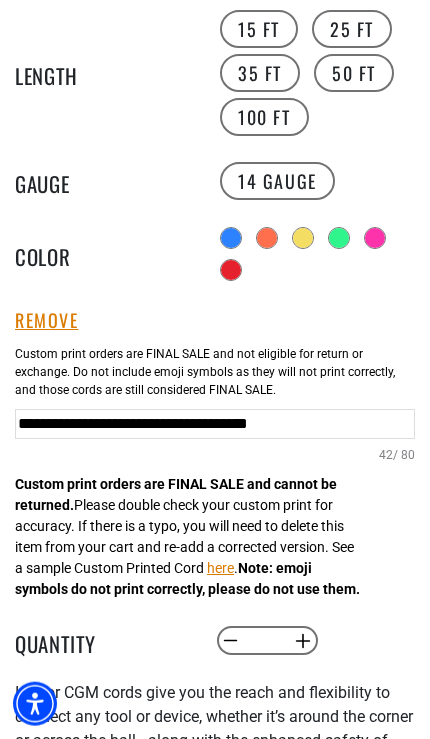 scroll, scrollTop: 909, scrollLeft: 0, axis: vertical 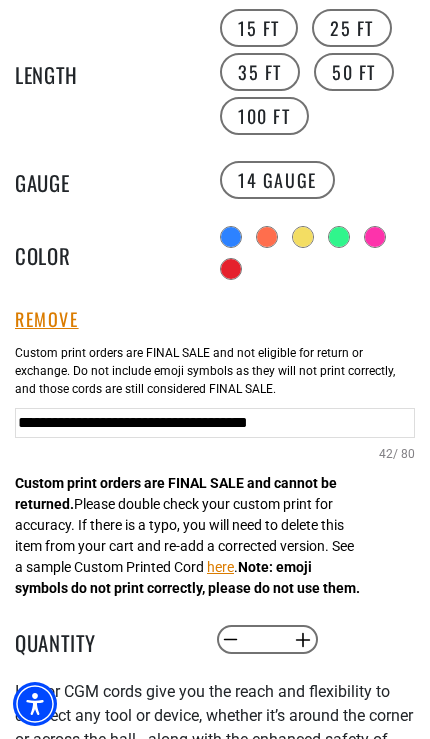 click on "**********" at bounding box center (215, 423) 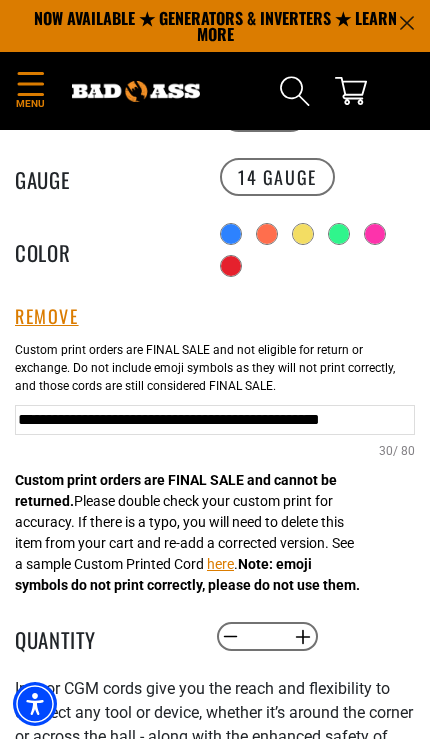 scroll, scrollTop: 910, scrollLeft: 0, axis: vertical 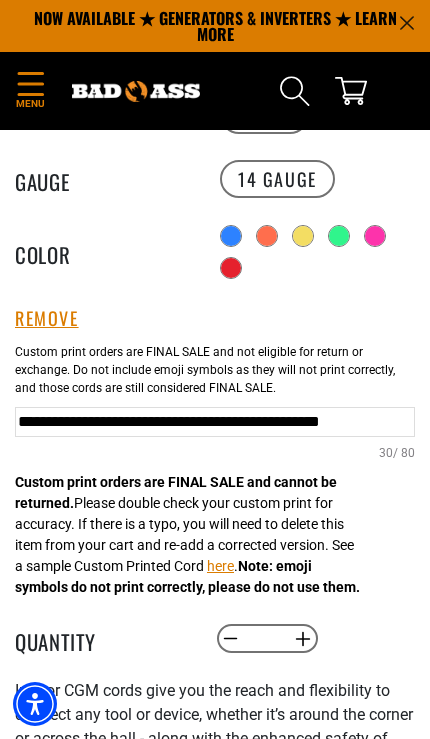 click on "**********" at bounding box center [215, 422] 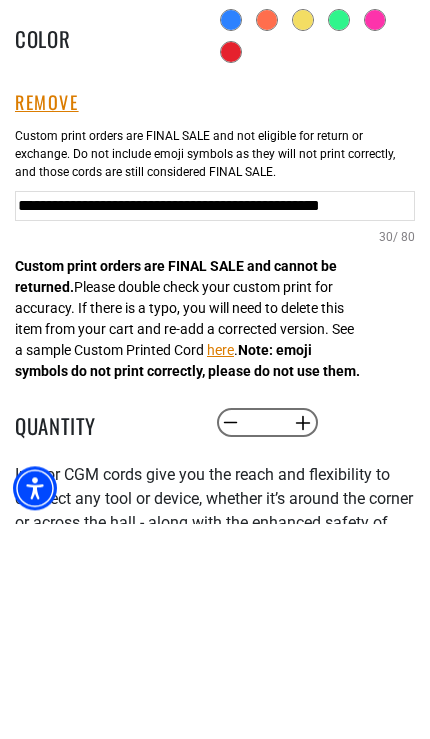 click on "**********" at bounding box center (215, 422) 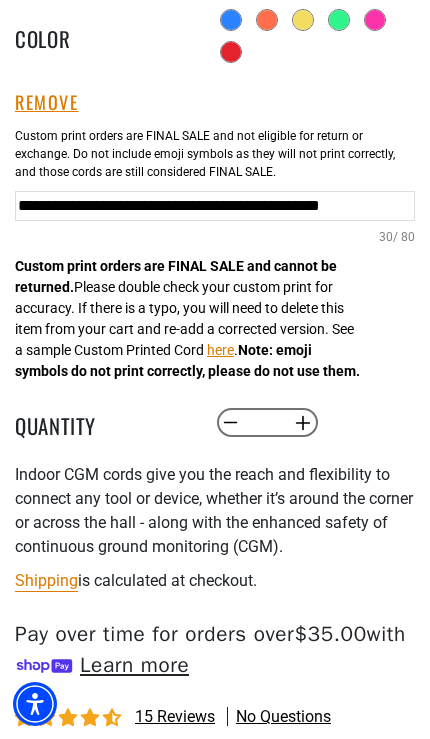 click on "**********" at bounding box center (215, 206) 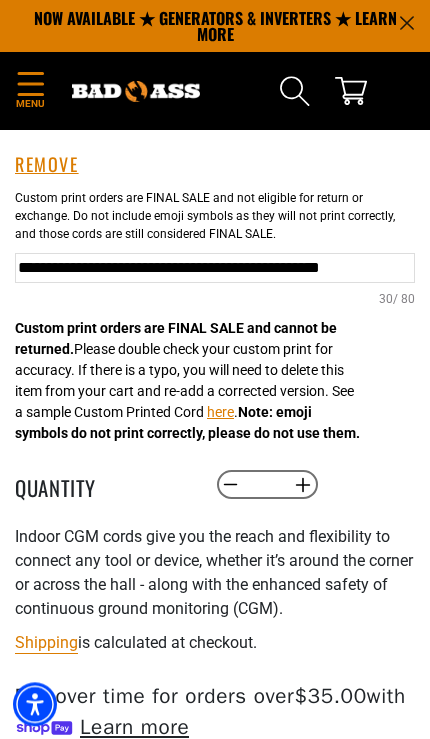 scroll, scrollTop: 1064, scrollLeft: 0, axis: vertical 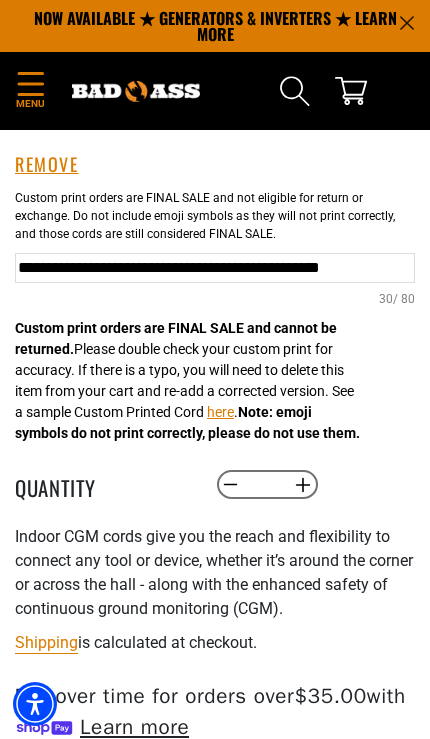 click on "Increase quantity for Indoor Dual Lighted Extension Cord w/ Safety CGM" at bounding box center [302, 485] 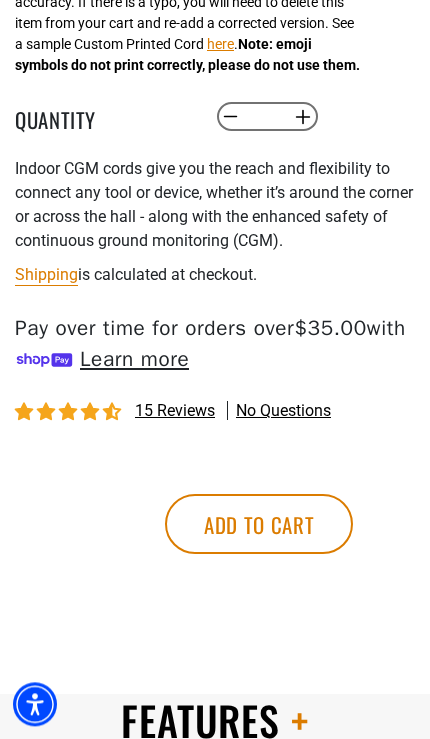 scroll, scrollTop: 1432, scrollLeft: 0, axis: vertical 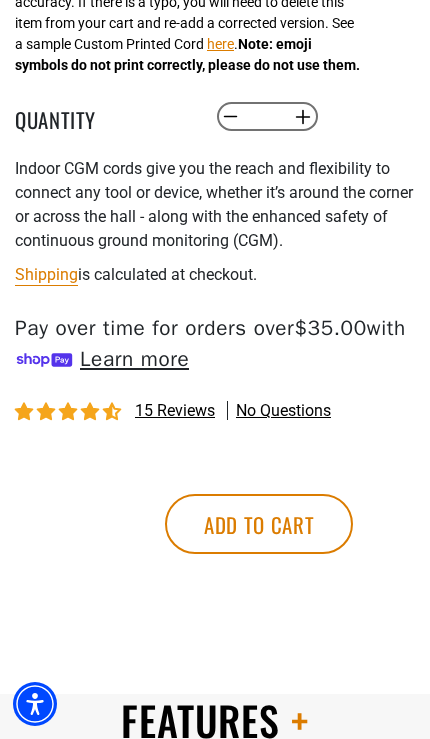 click on "Add to cart" at bounding box center (259, 524) 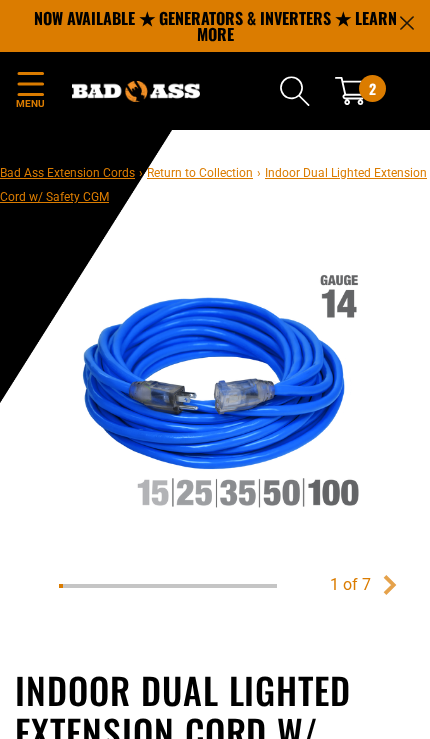 scroll, scrollTop: 0, scrollLeft: 0, axis: both 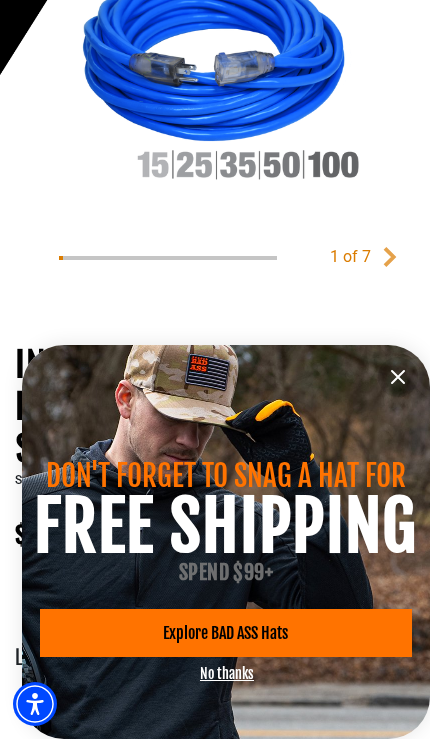 click 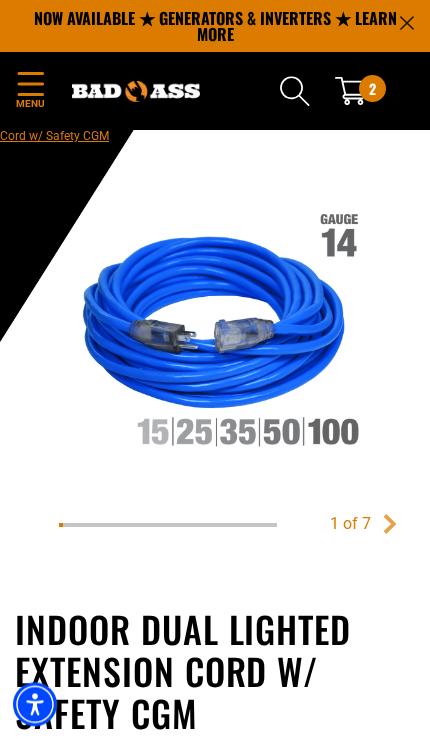 scroll, scrollTop: 0, scrollLeft: 0, axis: both 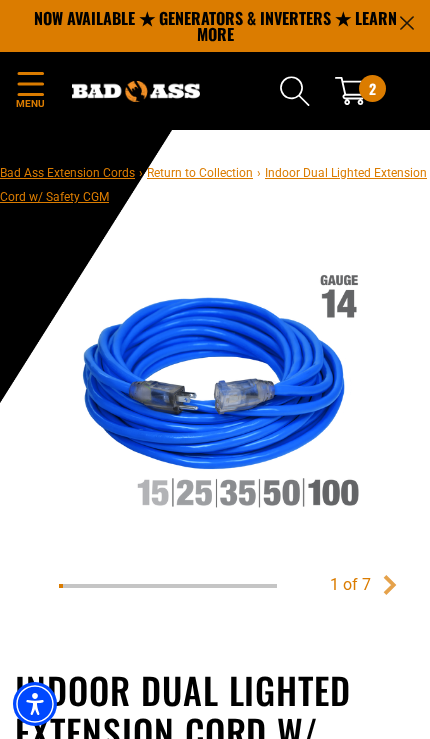 click 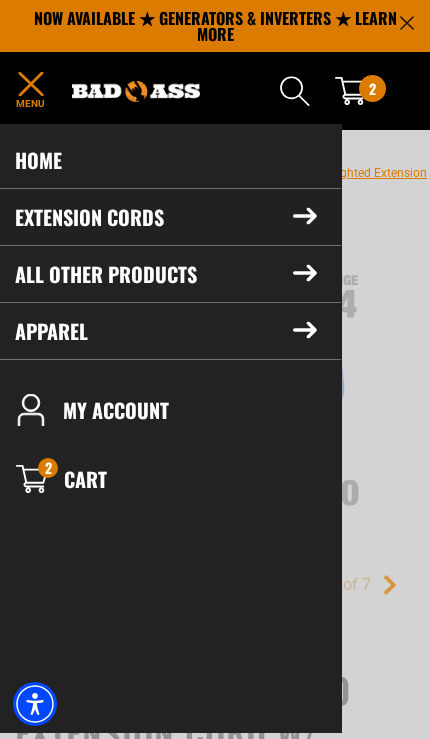 click 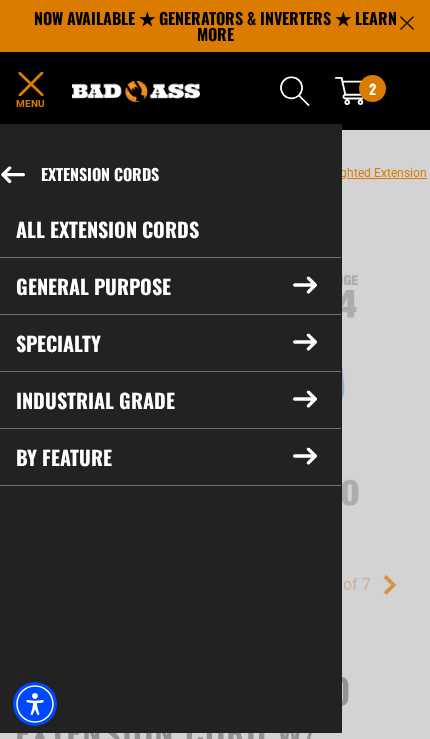 click on "All Extension Cords" at bounding box center [166, 229] 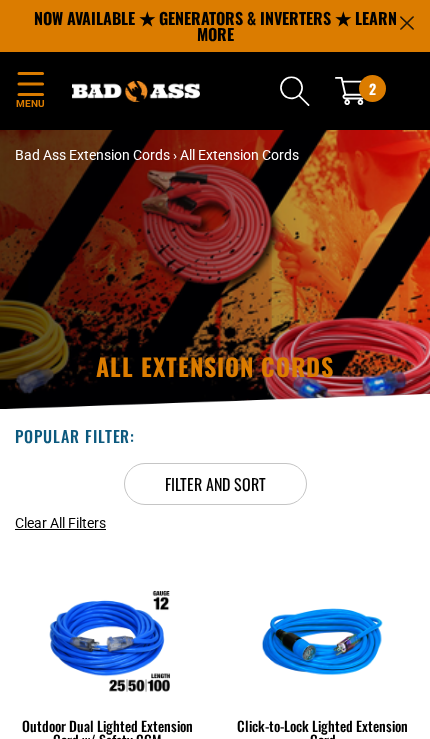 scroll, scrollTop: 0, scrollLeft: 0, axis: both 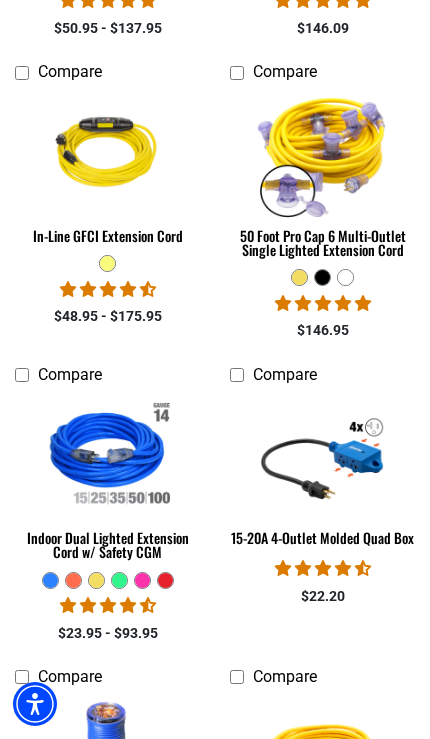 click at bounding box center (108, 457) 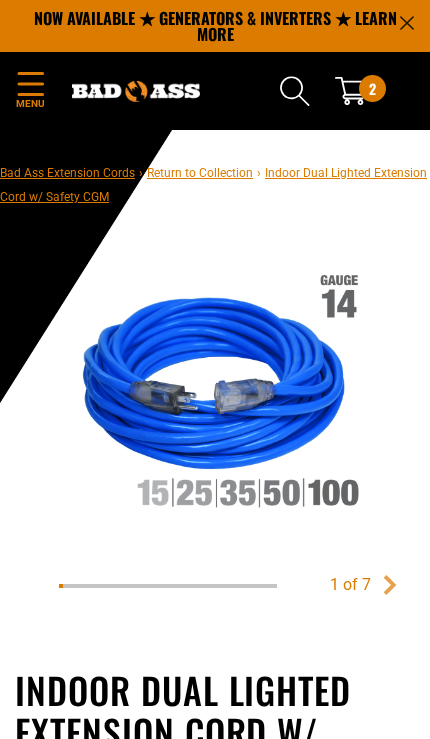 scroll, scrollTop: 90, scrollLeft: 0, axis: vertical 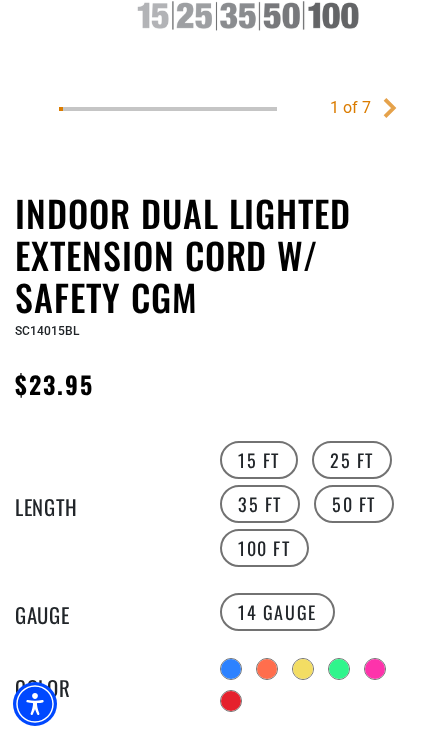 click at bounding box center (375, 669) 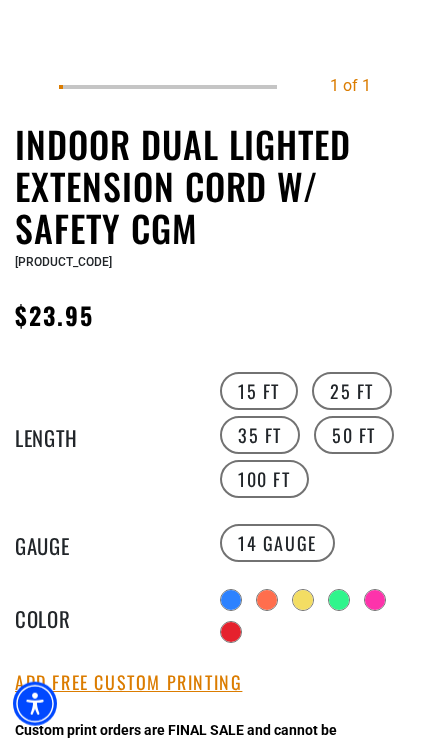 scroll, scrollTop: 549, scrollLeft: 0, axis: vertical 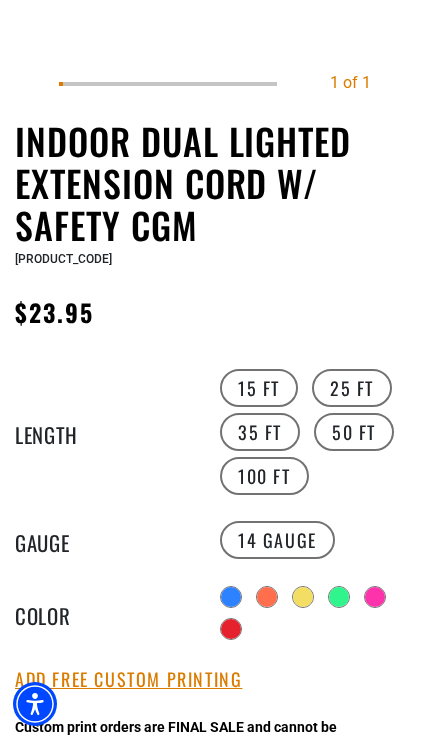 click at bounding box center (231, 597) 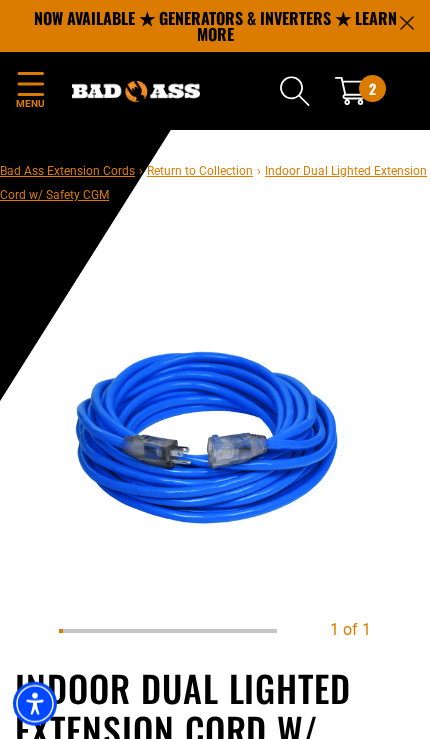 scroll, scrollTop: 0, scrollLeft: 0, axis: both 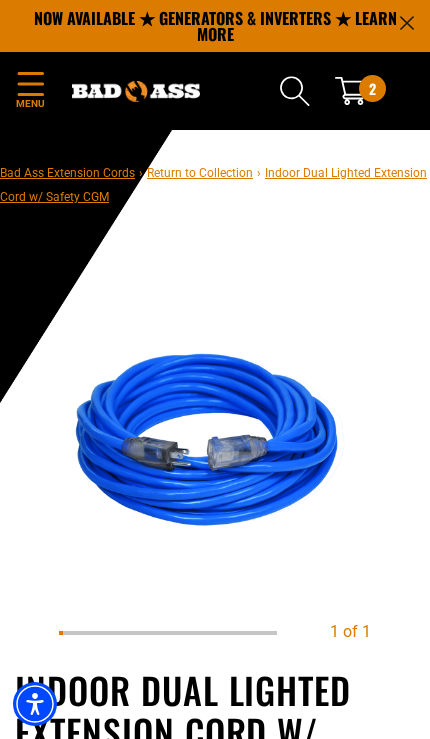 click 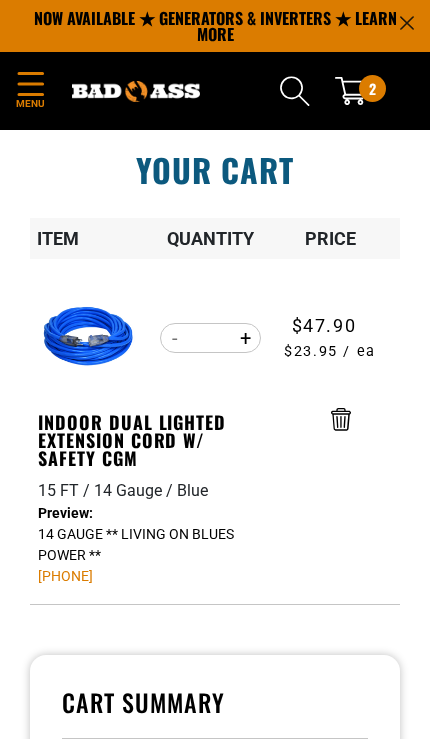 scroll, scrollTop: 0, scrollLeft: 0, axis: both 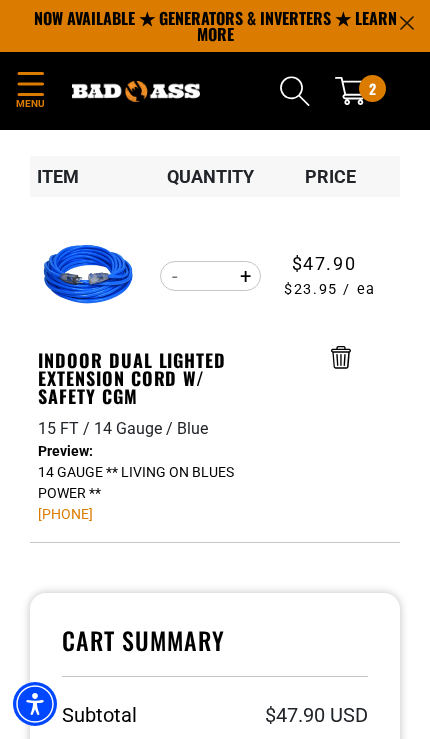 click on "Increase quantity for Indoor Dual Lighted Extension Cord w/ Safety CGM" at bounding box center [245, 276] 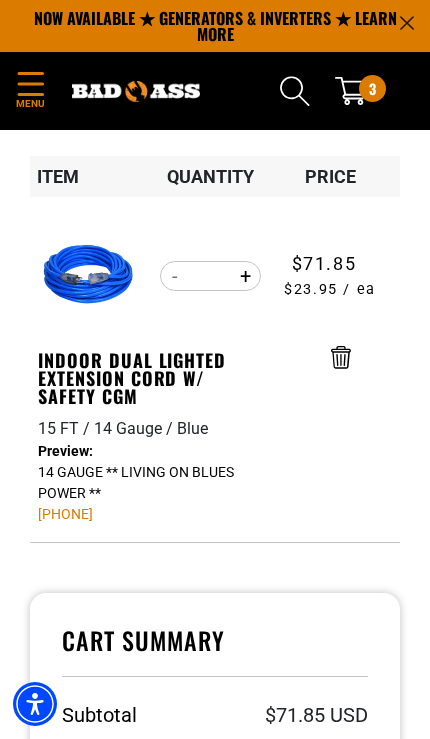 click on "Increase quantity for Indoor Dual Lighted Extension Cord w/ Safety CGM" at bounding box center (245, 276) 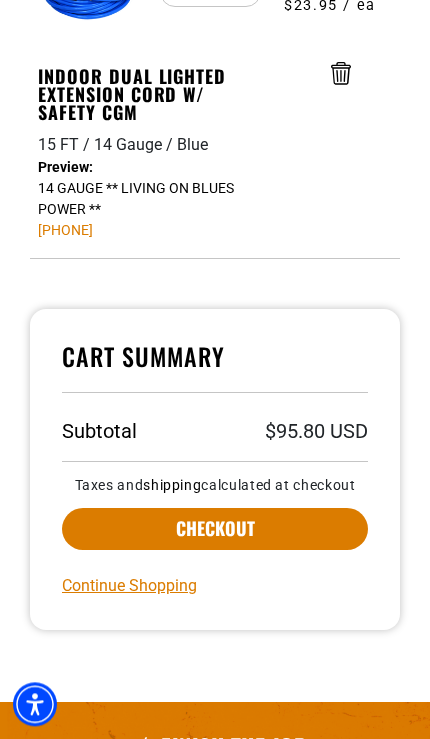 scroll, scrollTop: 347, scrollLeft: 0, axis: vertical 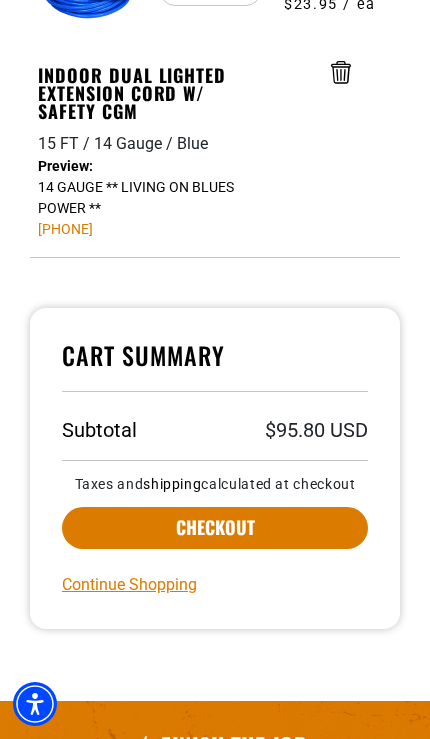 click on "Checkout" at bounding box center (215, 528) 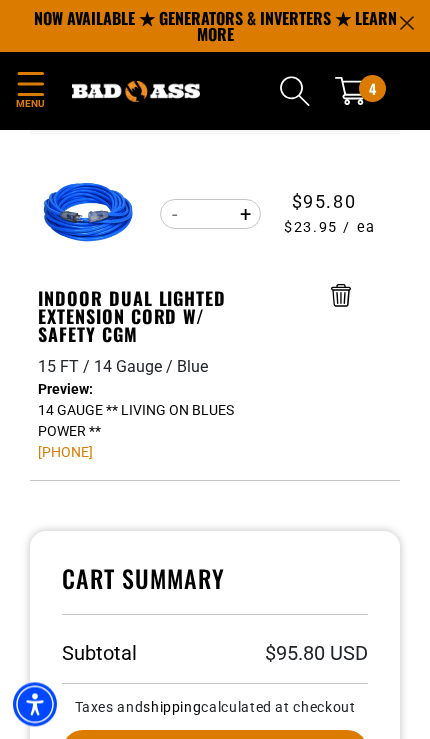 scroll, scrollTop: 98, scrollLeft: 0, axis: vertical 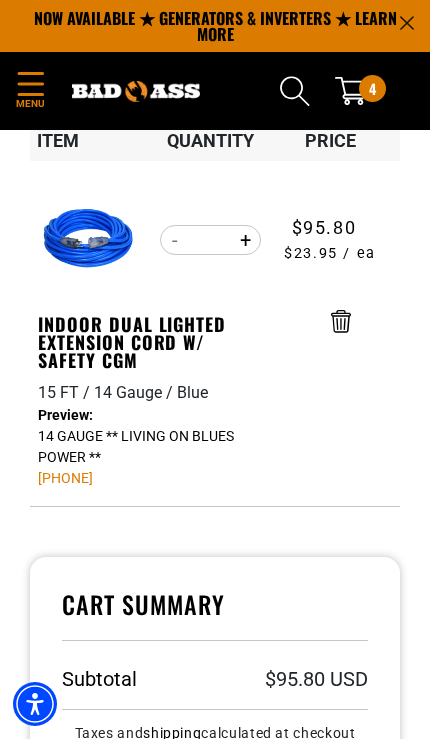 click on "Decrease quantity for Indoor Dual Lighted Extension Cord w/ Safety CGM" at bounding box center (175, 240) 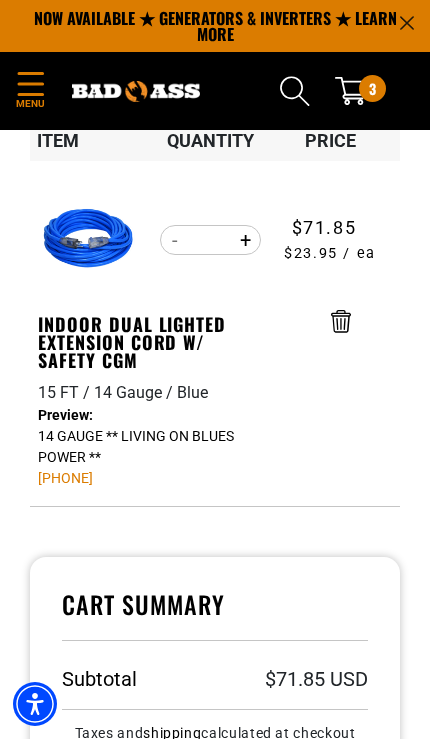 click on "Decrease quantity for Indoor Dual Lighted Extension Cord w/ Safety CGM" at bounding box center [175, 240] 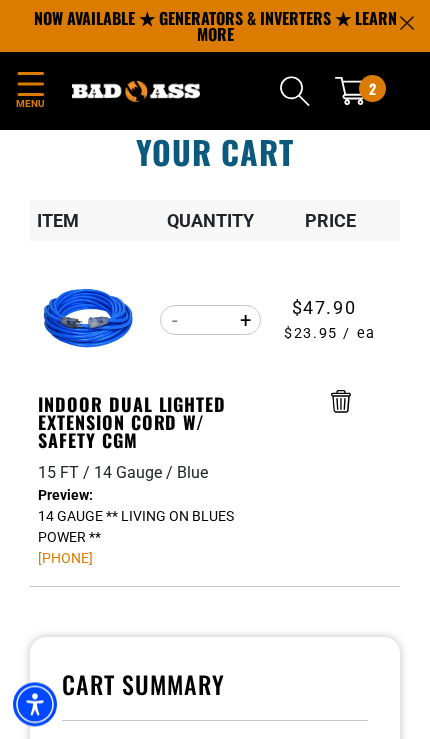 scroll, scrollTop: 0, scrollLeft: 0, axis: both 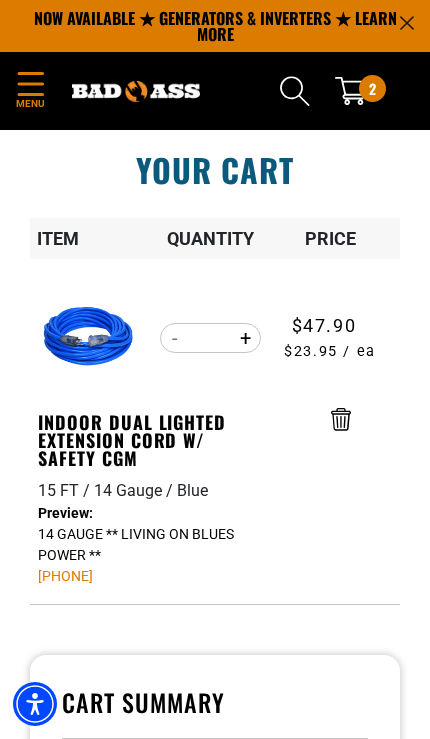 click 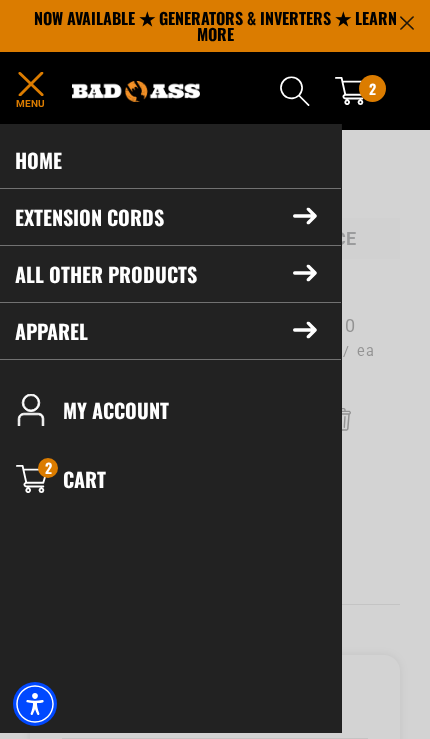 click on "Extension Cords" at bounding box center [166, 217] 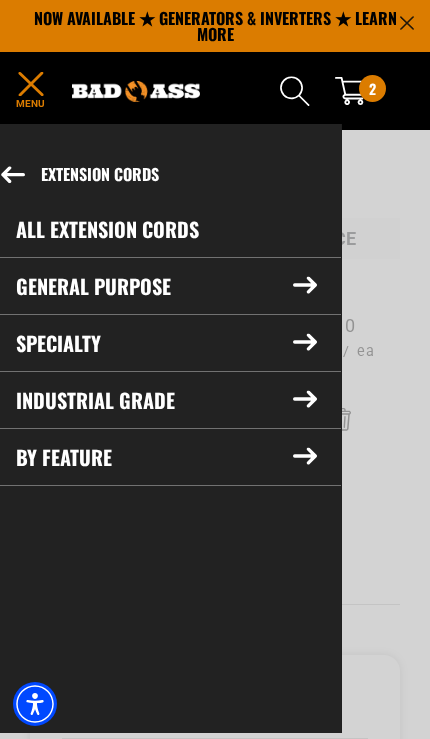 click on "All Extension Cords" at bounding box center [166, 229] 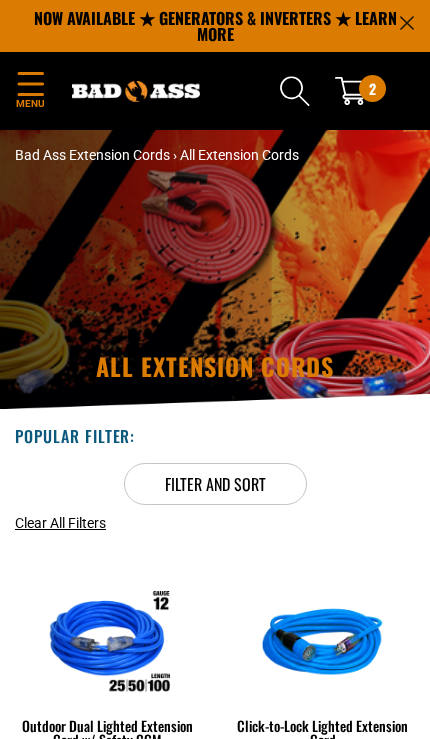scroll, scrollTop: 0, scrollLeft: 0, axis: both 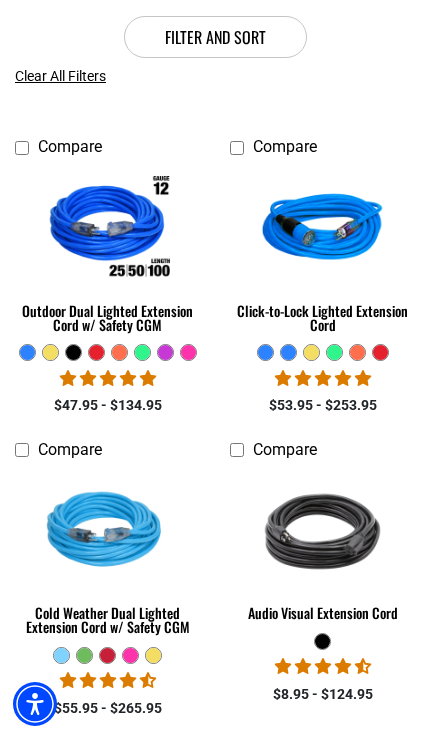 click on "Click-to-Lock Lighted Extension Cord" at bounding box center [322, 318] 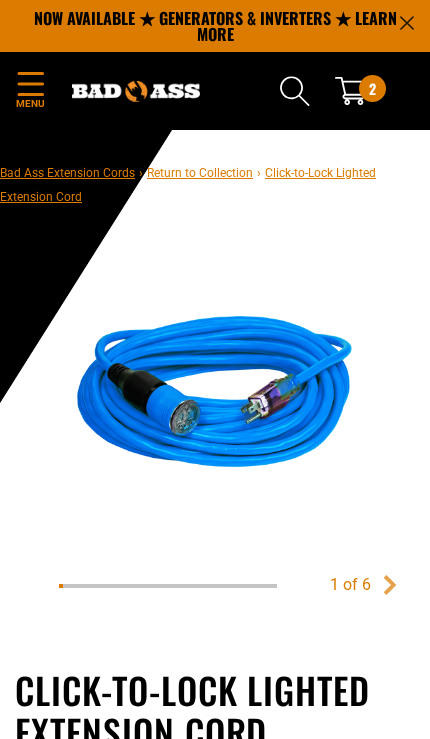 scroll, scrollTop: 0, scrollLeft: 0, axis: both 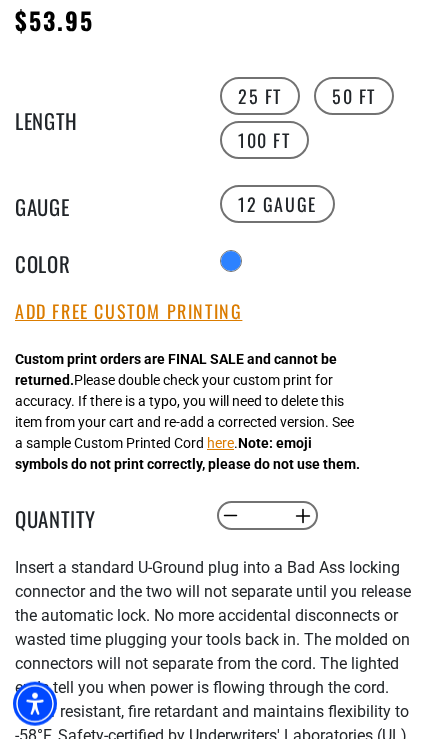 click on "Add Free Custom Printing" at bounding box center (128, 312) 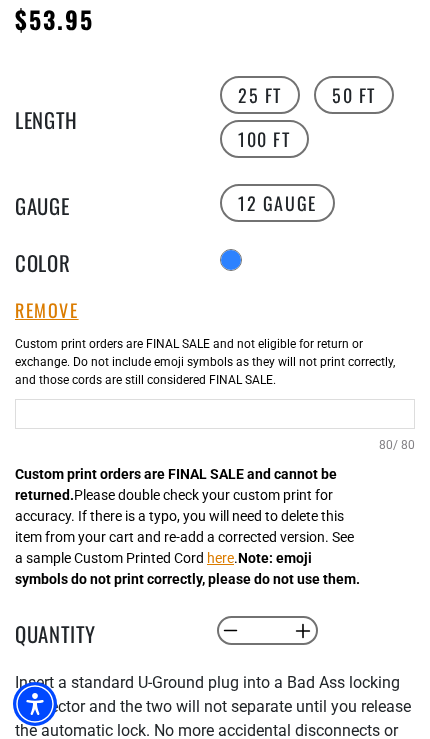 click at bounding box center (215, 414) 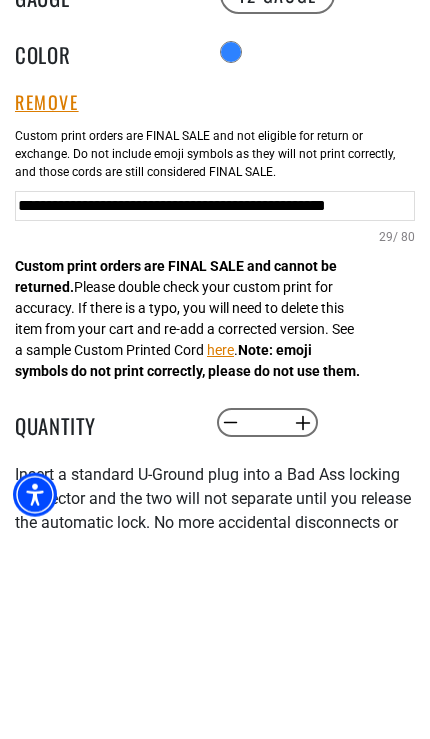 type on "**********" 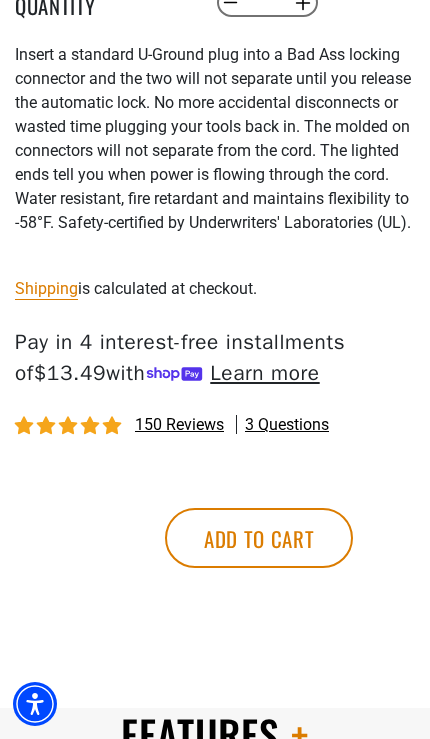 scroll, scrollTop: 1451, scrollLeft: 0, axis: vertical 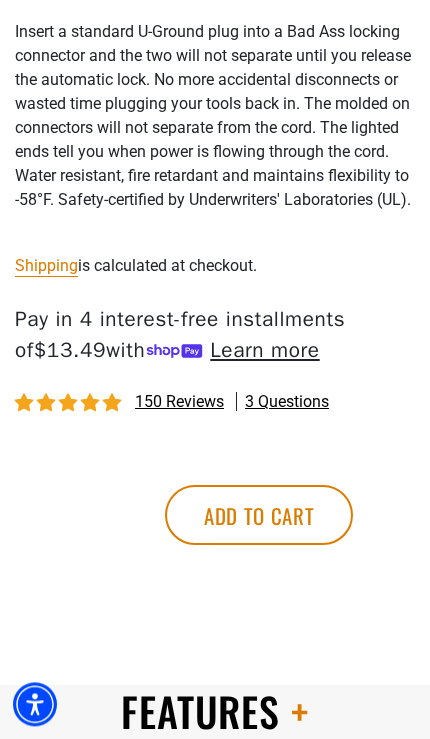 click on "Add to cart" at bounding box center (259, 515) 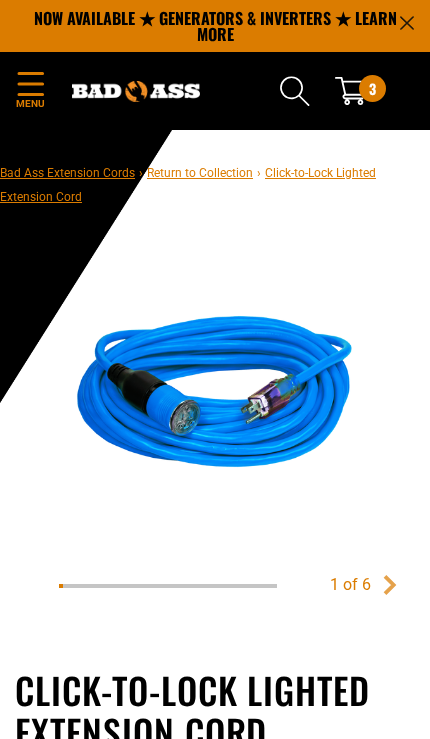 scroll, scrollTop: 0, scrollLeft: 0, axis: both 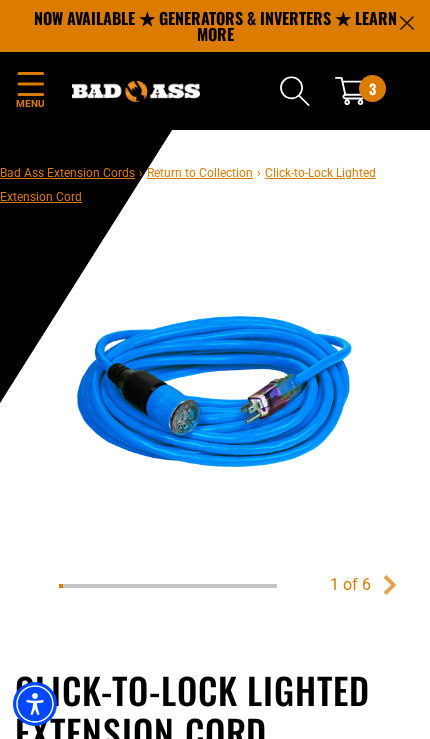 click on "3" at bounding box center (372, 88) 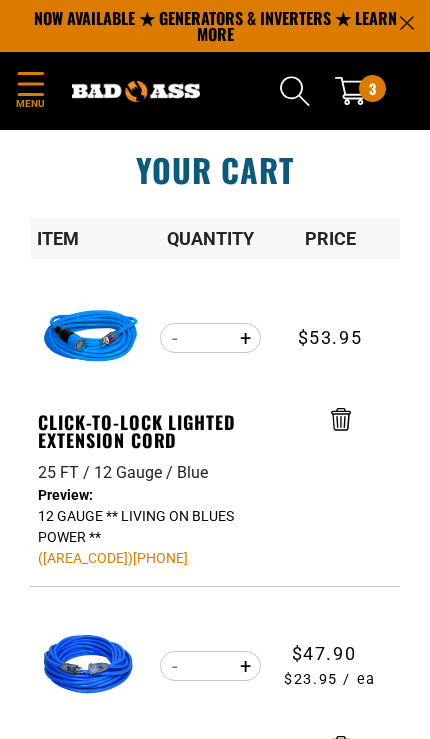 scroll, scrollTop: 0, scrollLeft: 0, axis: both 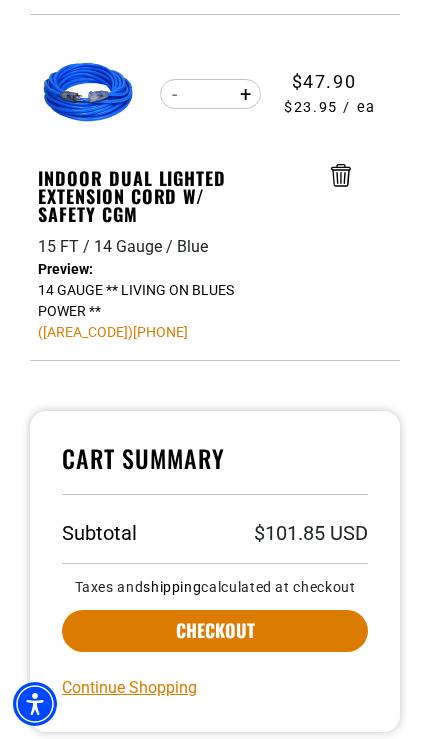click on "Checkout" at bounding box center (215, 631) 